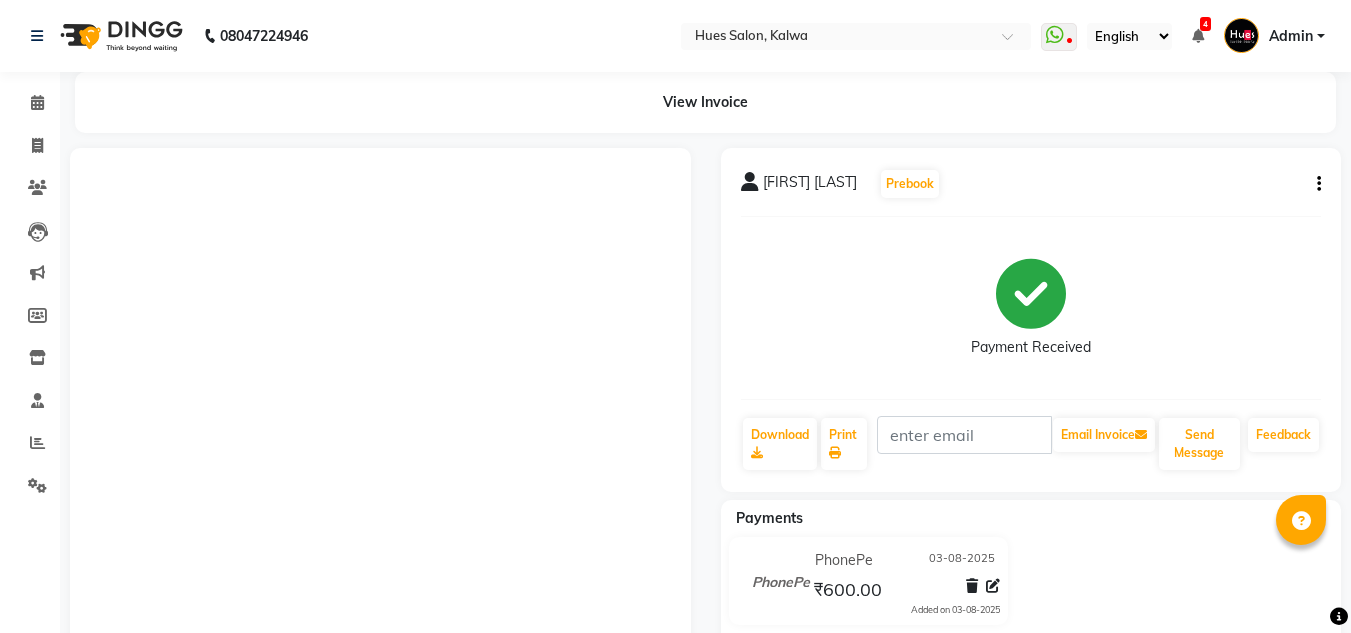 scroll, scrollTop: 0, scrollLeft: 0, axis: both 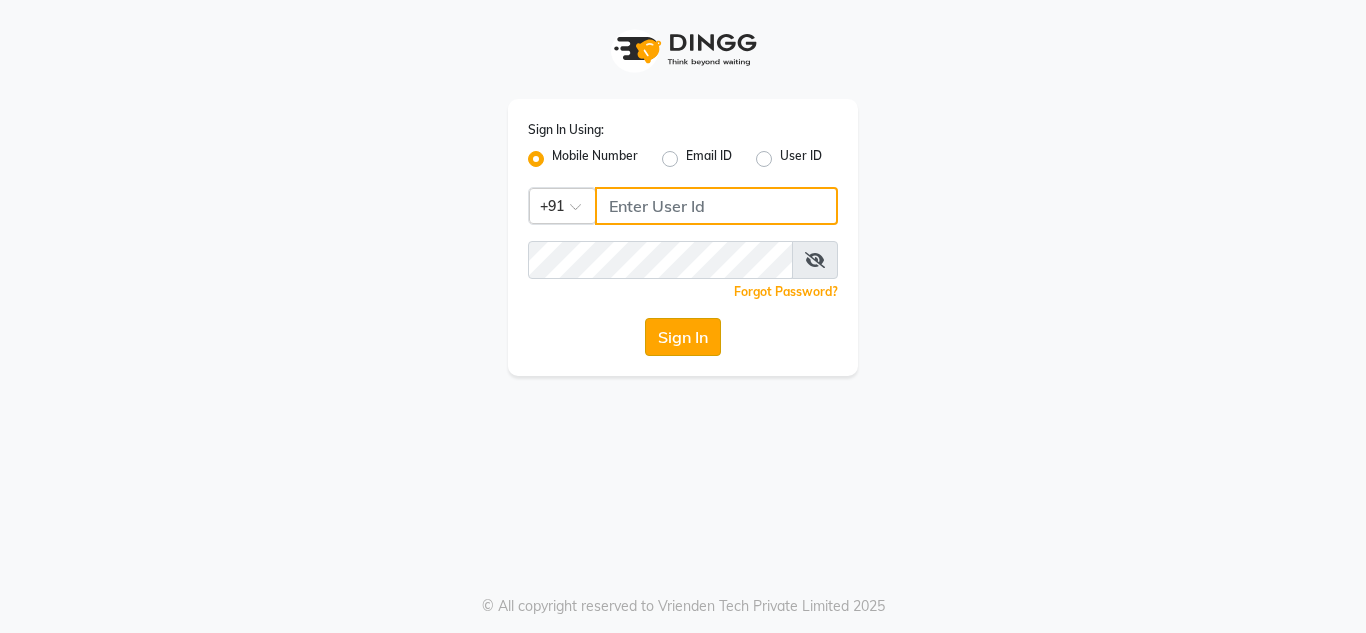type on "[PHONE]" 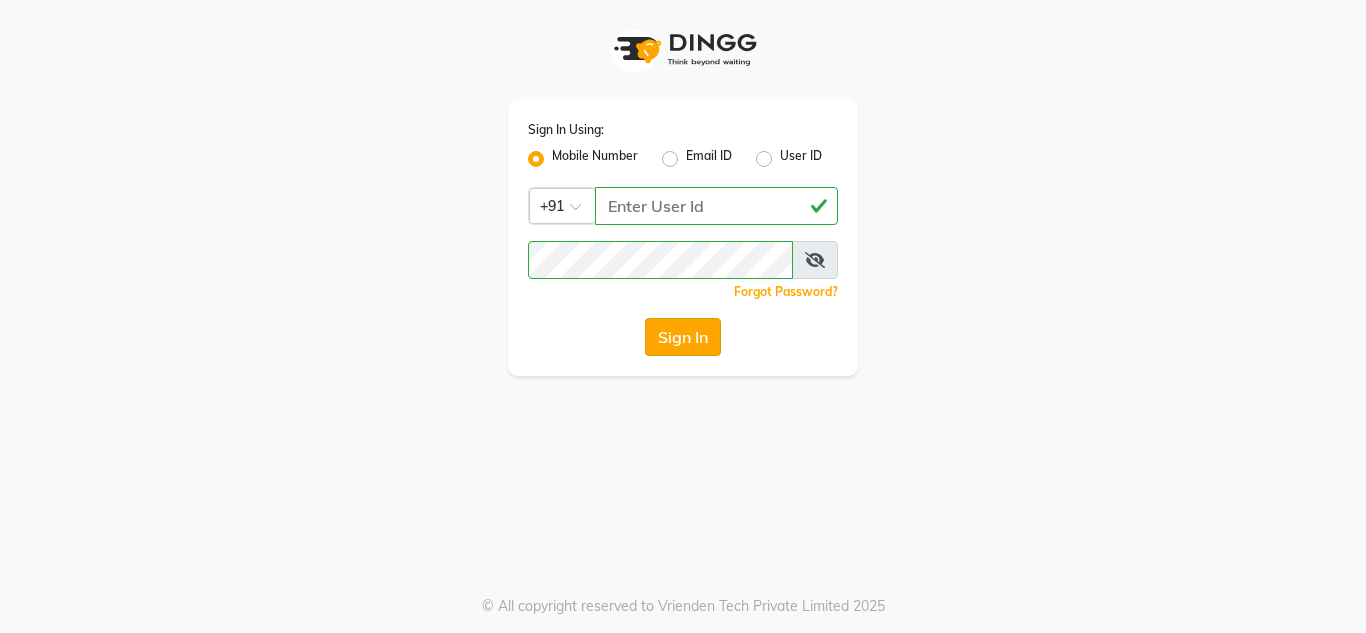 click on "Sign In" 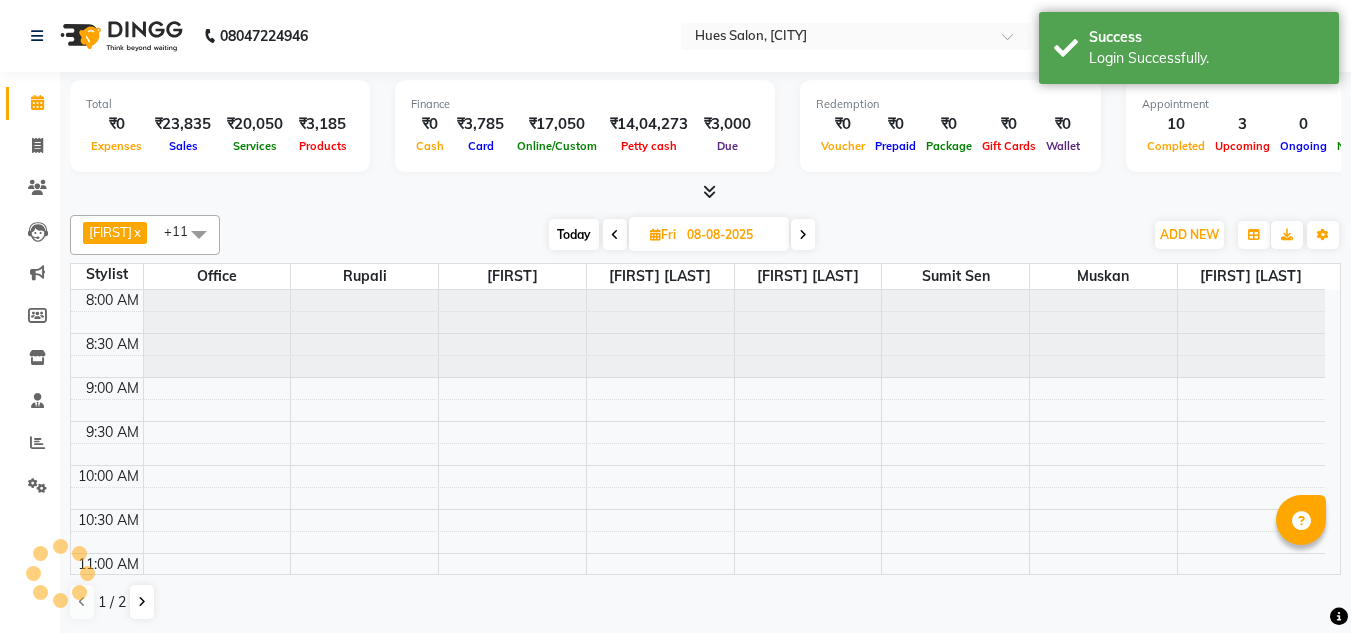 scroll, scrollTop: 821, scrollLeft: 0, axis: vertical 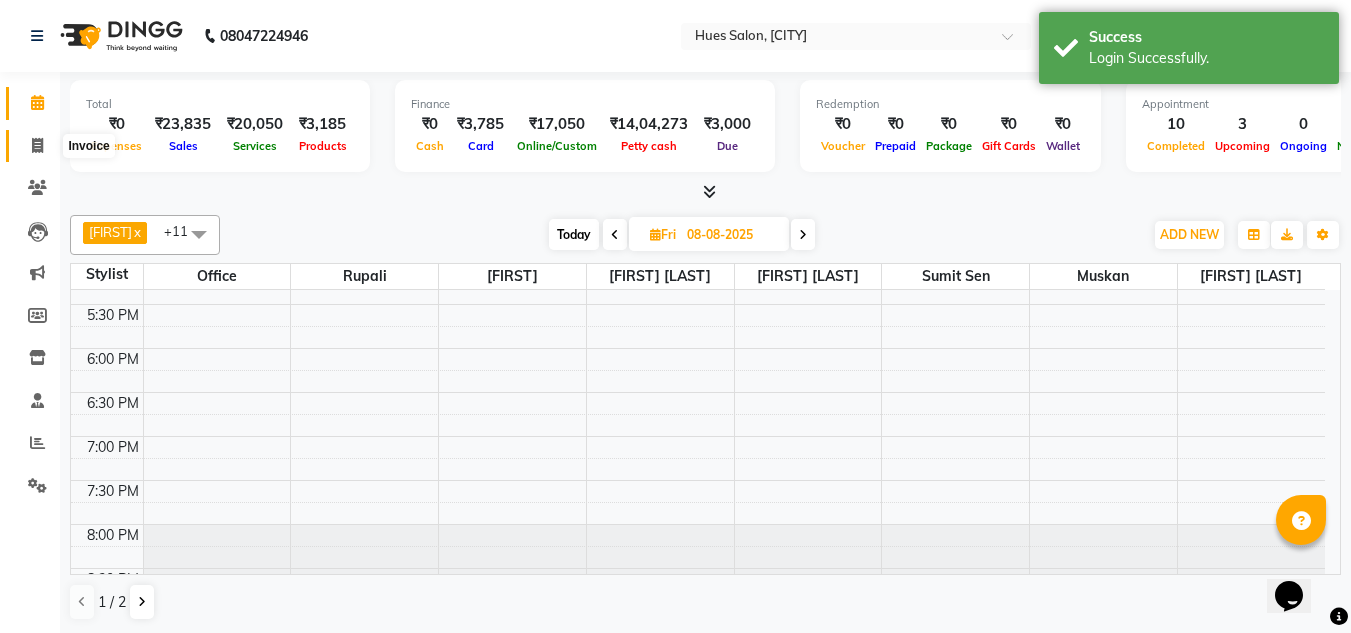 click 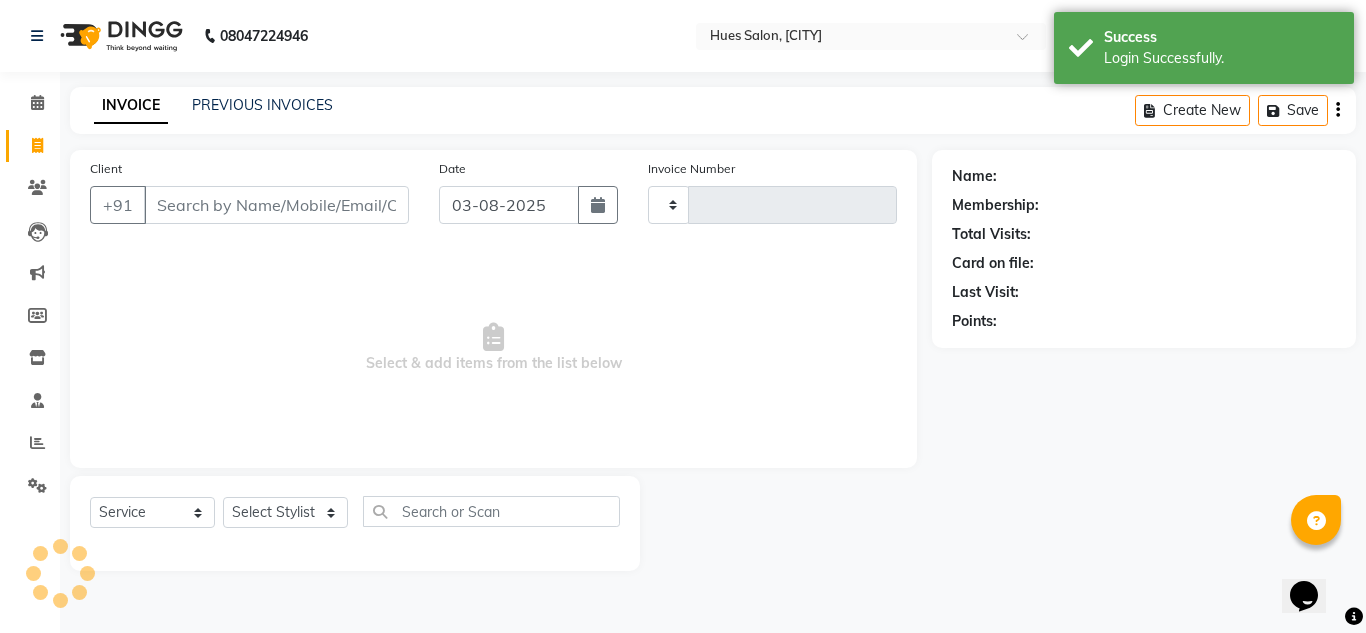 type on "0807" 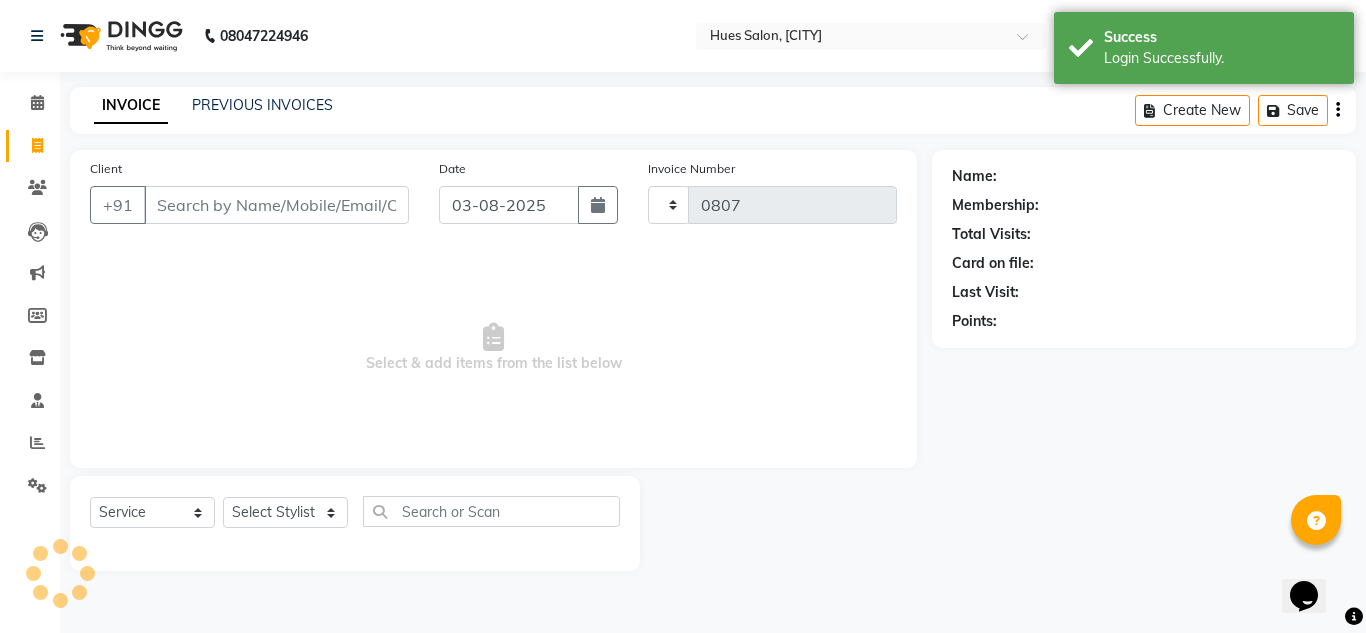 select on "3460" 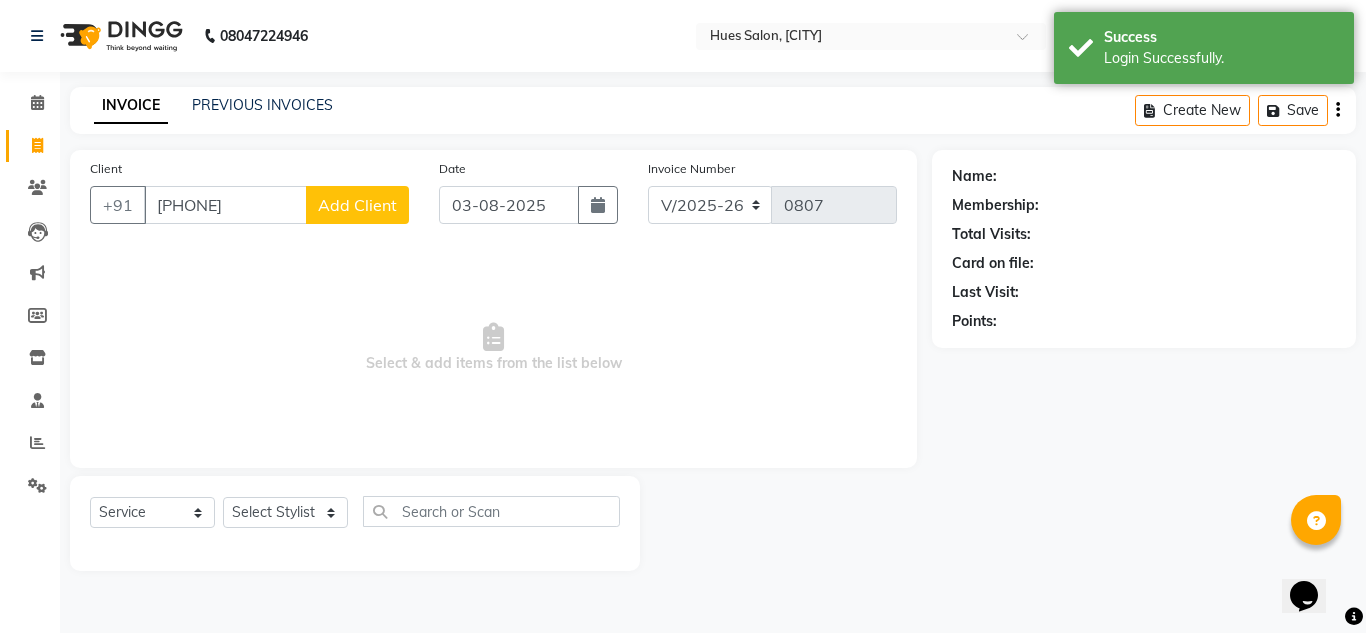 type on "[PHONE]" 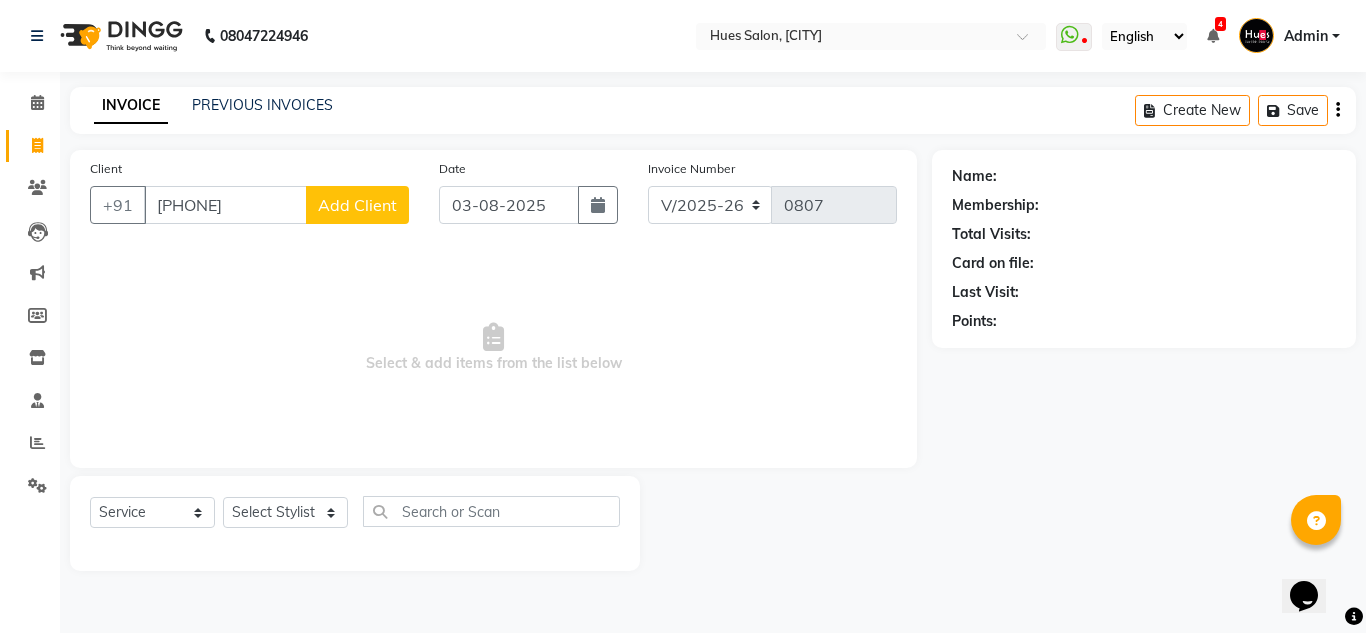 click on "Add Client" 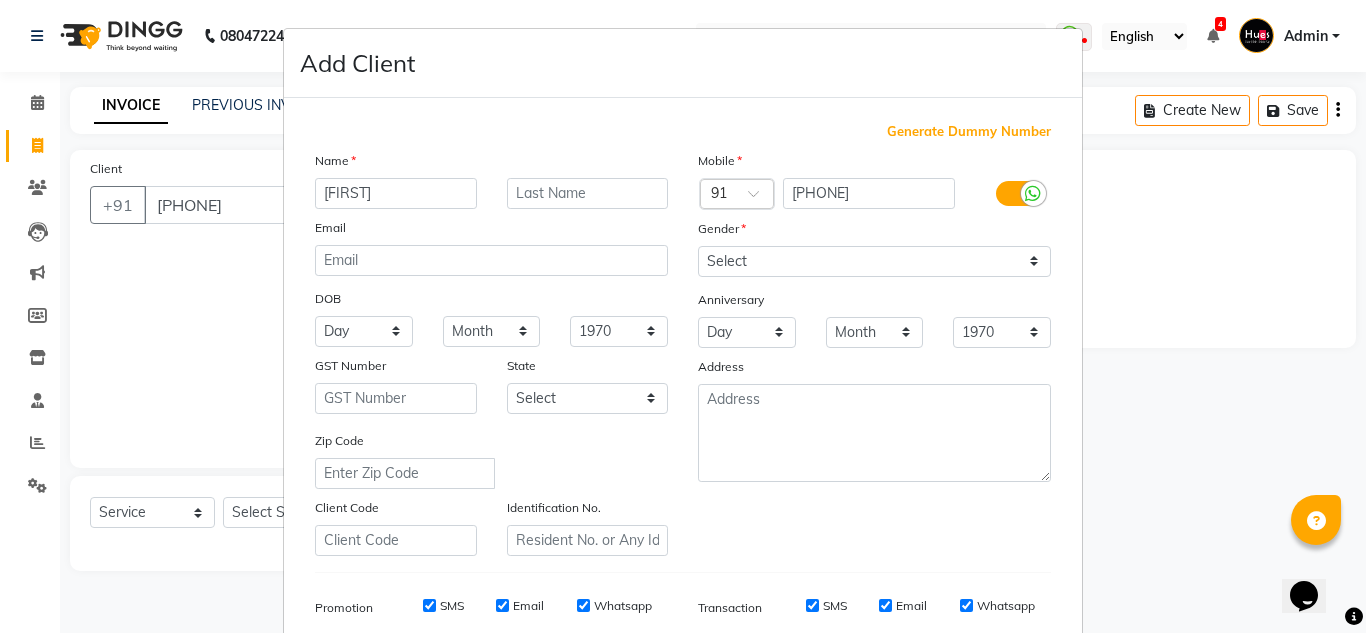 type on "[FIRST]" 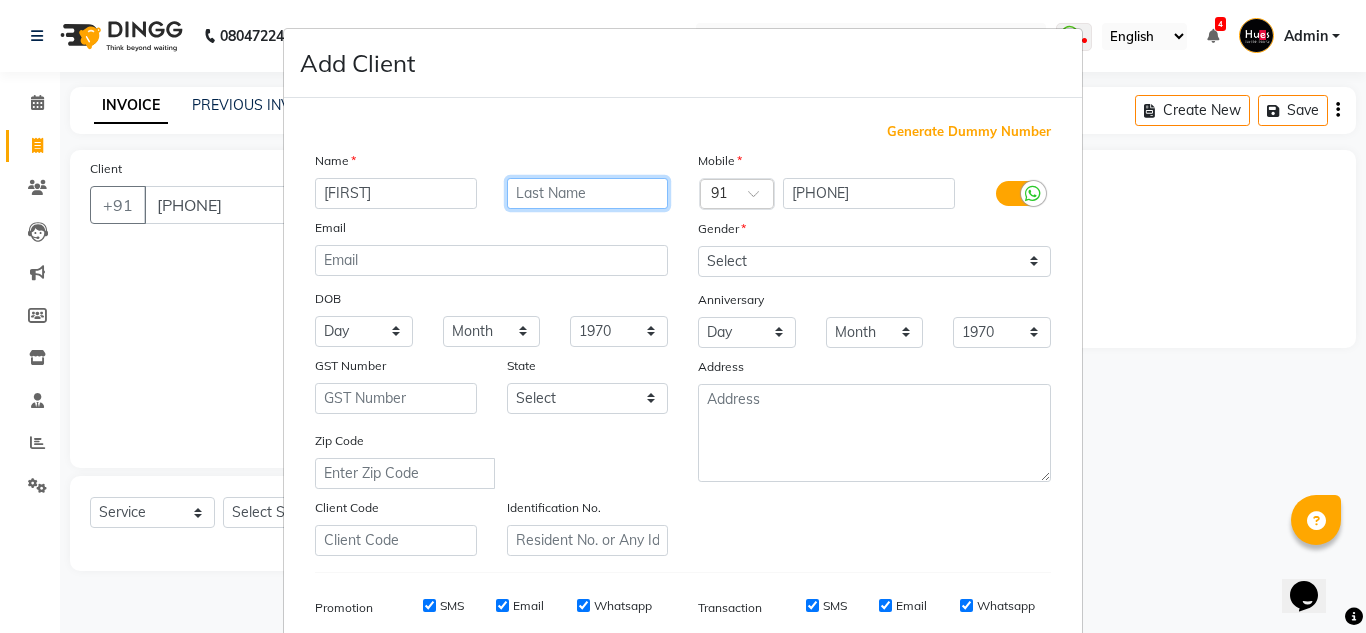 click at bounding box center [588, 193] 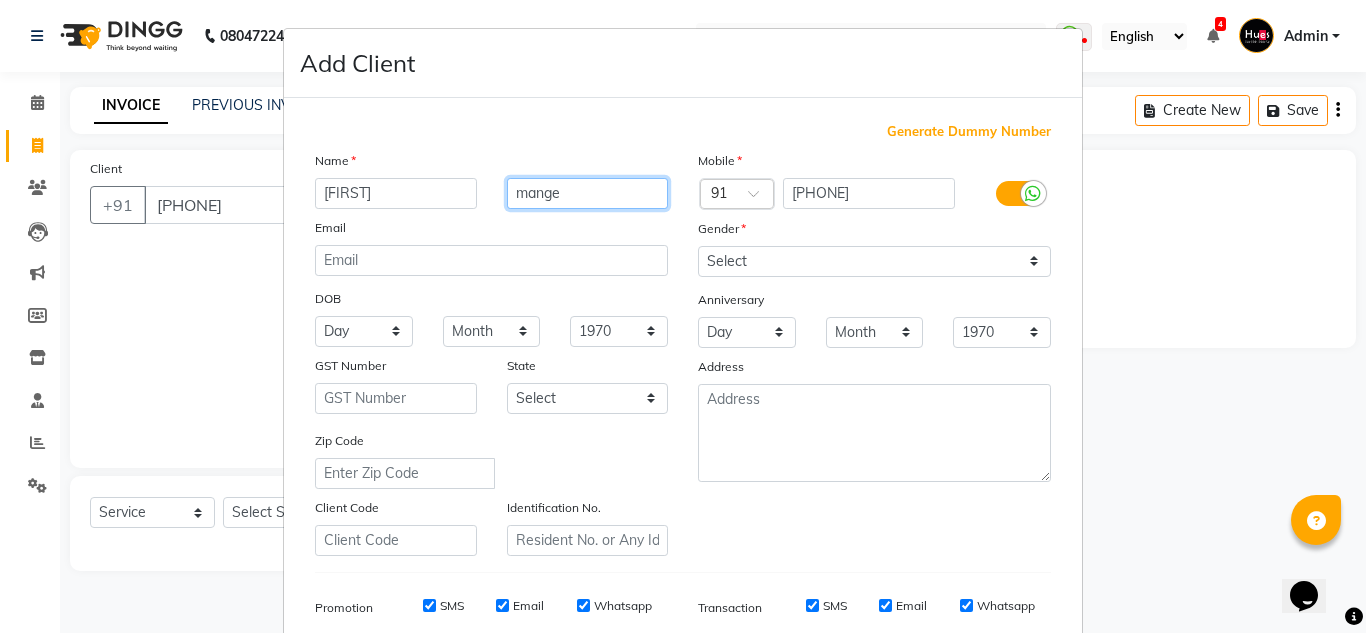 type on "mange" 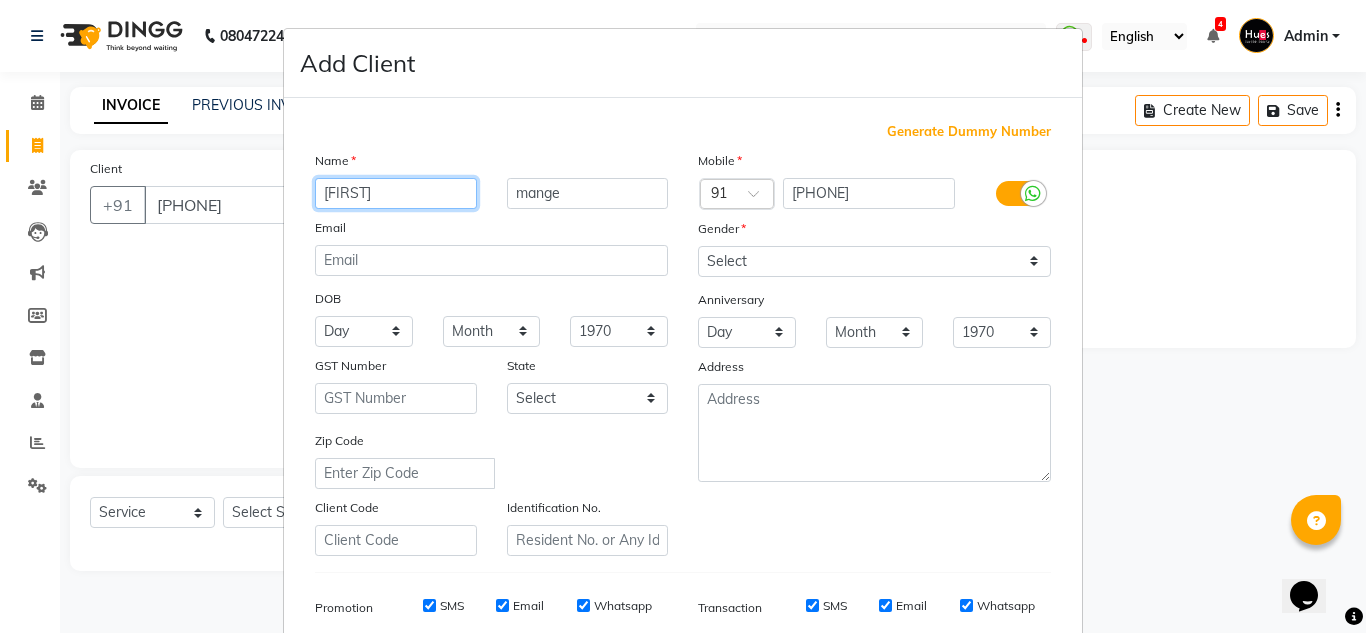 click on "[FIRST]" at bounding box center (396, 193) 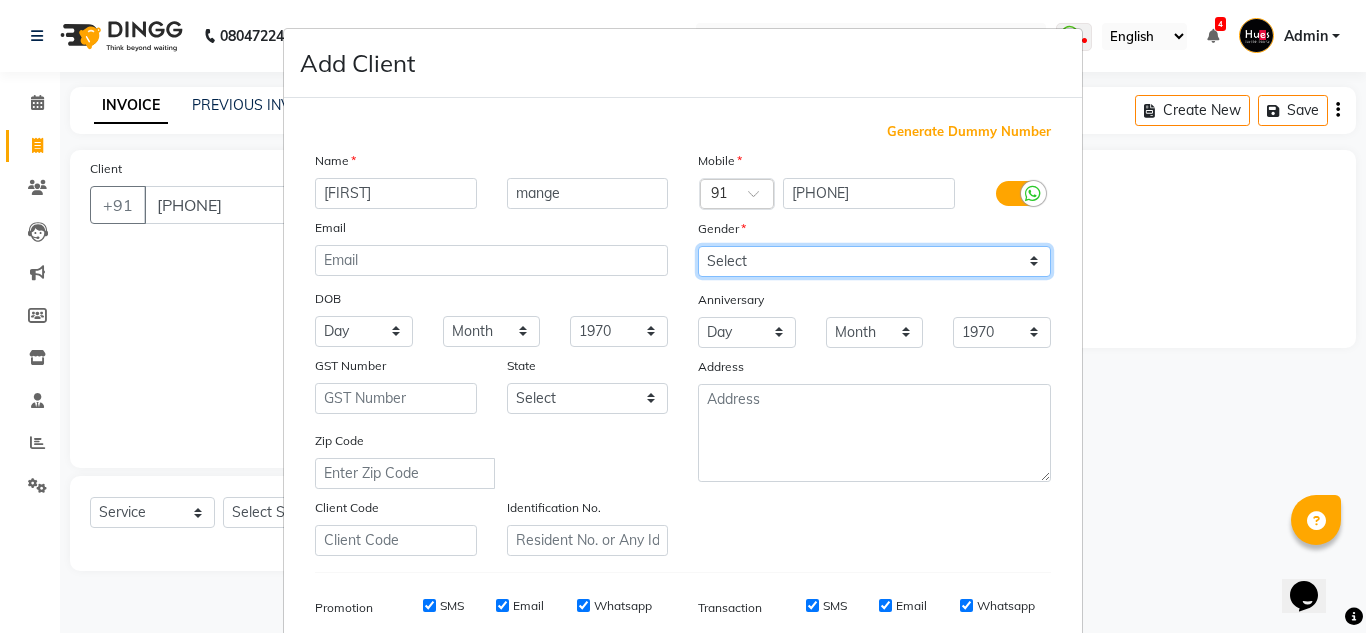 click on "Select Male Female Other Prefer Not To Say" at bounding box center [874, 261] 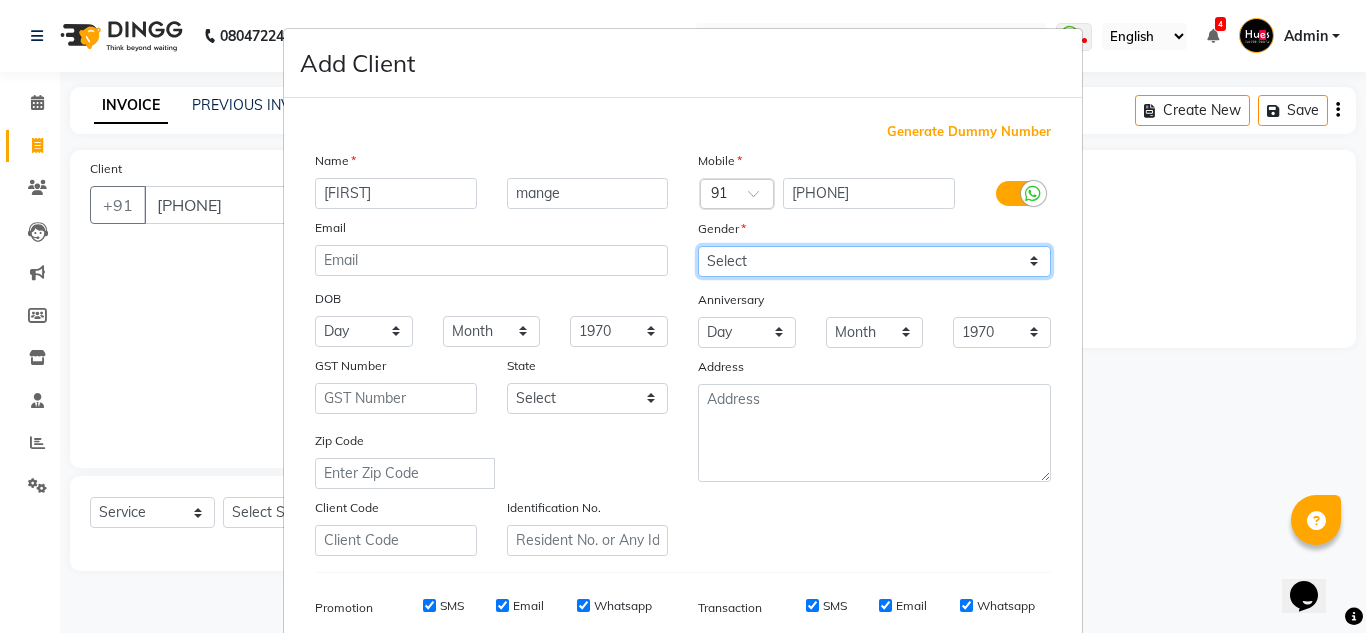 select on "female" 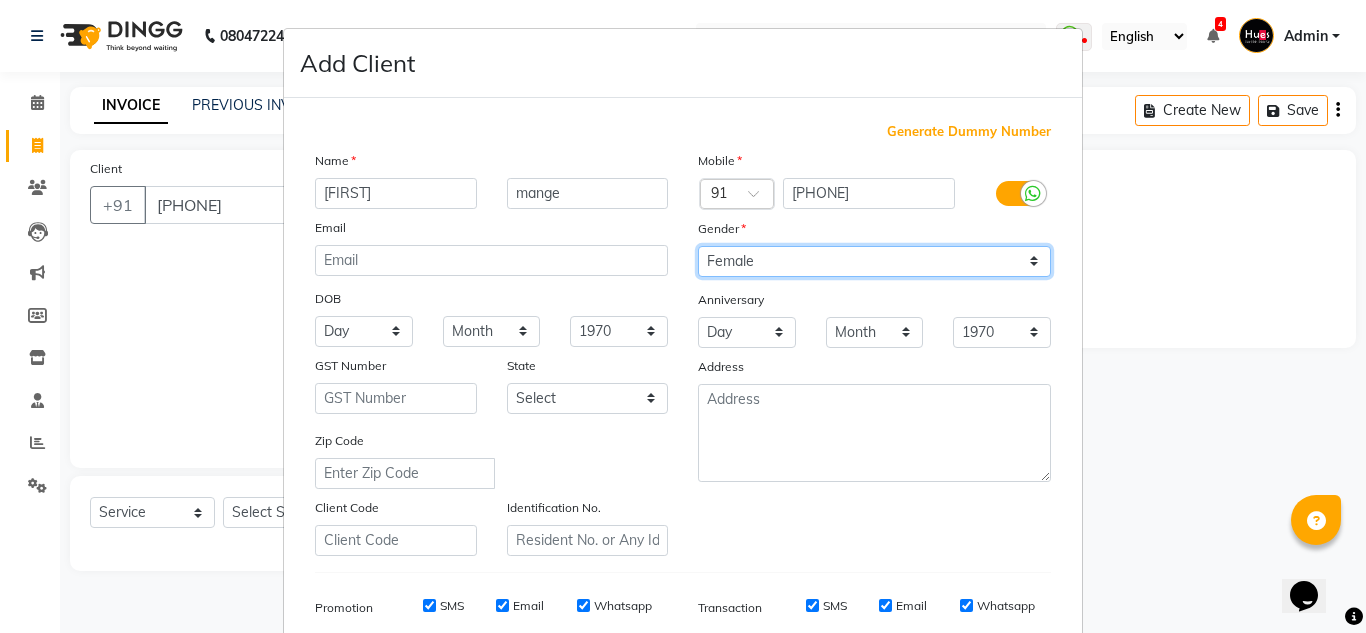 click on "Select Male Female Other Prefer Not To Say" at bounding box center [874, 261] 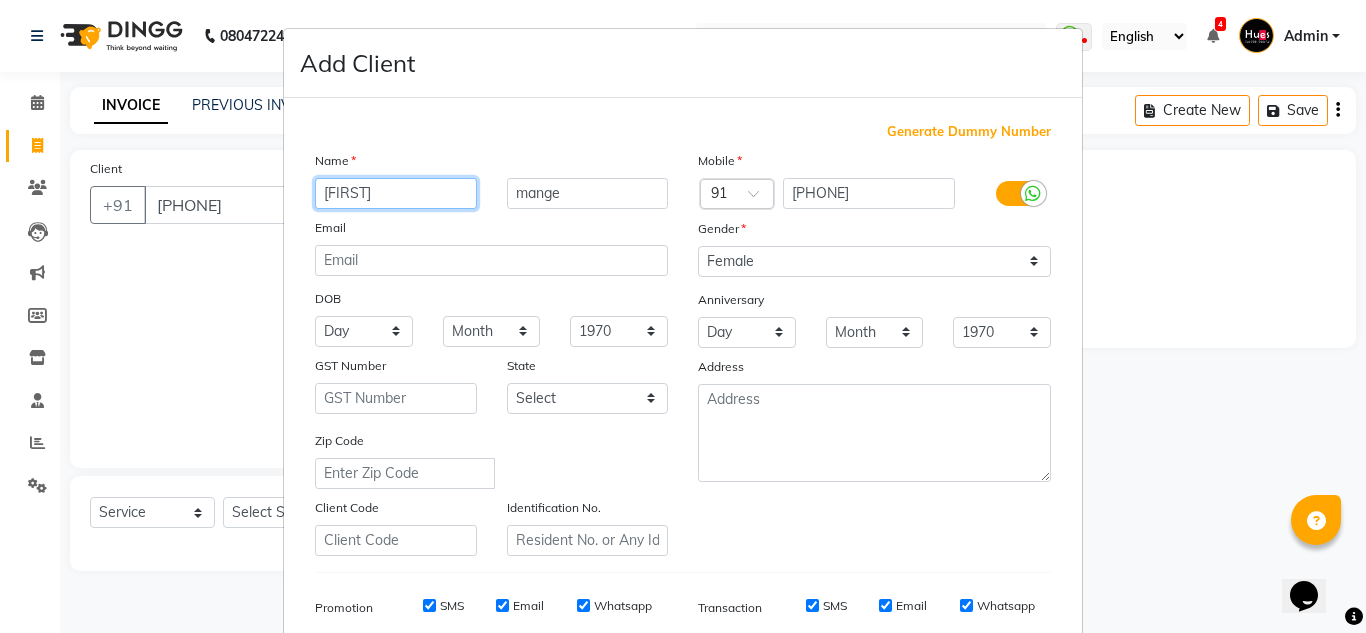 click on "[FIRST]" at bounding box center [396, 193] 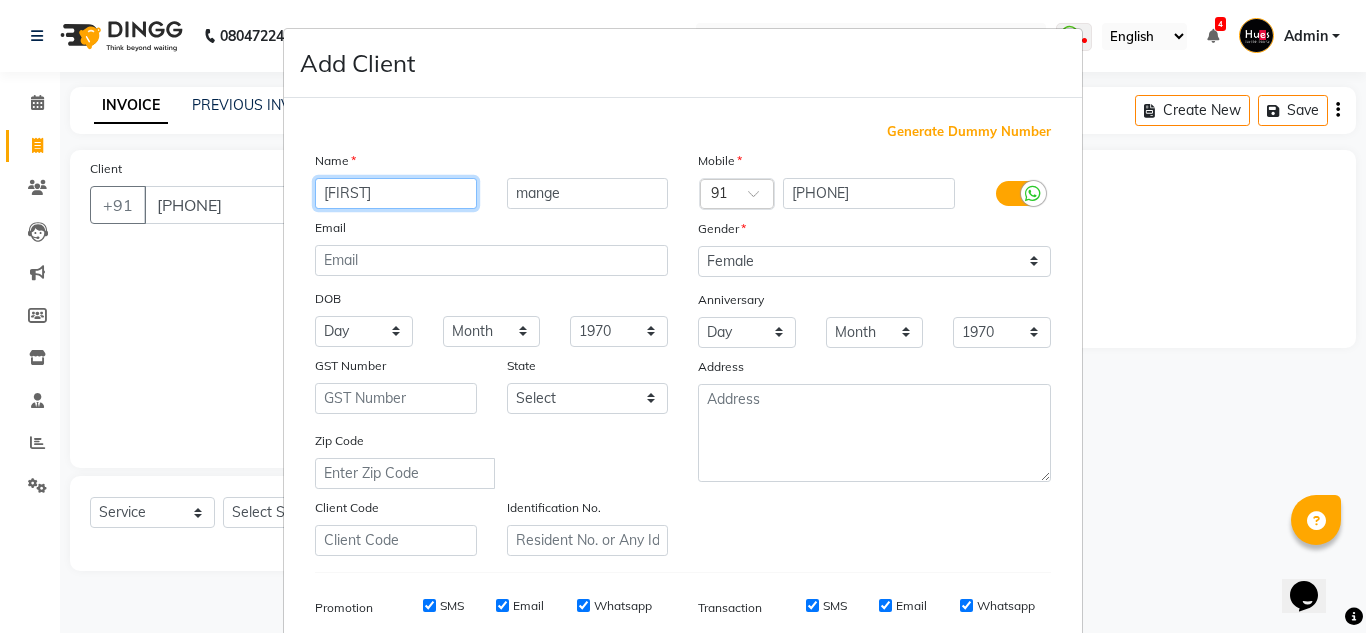 type on "[FIRST]" 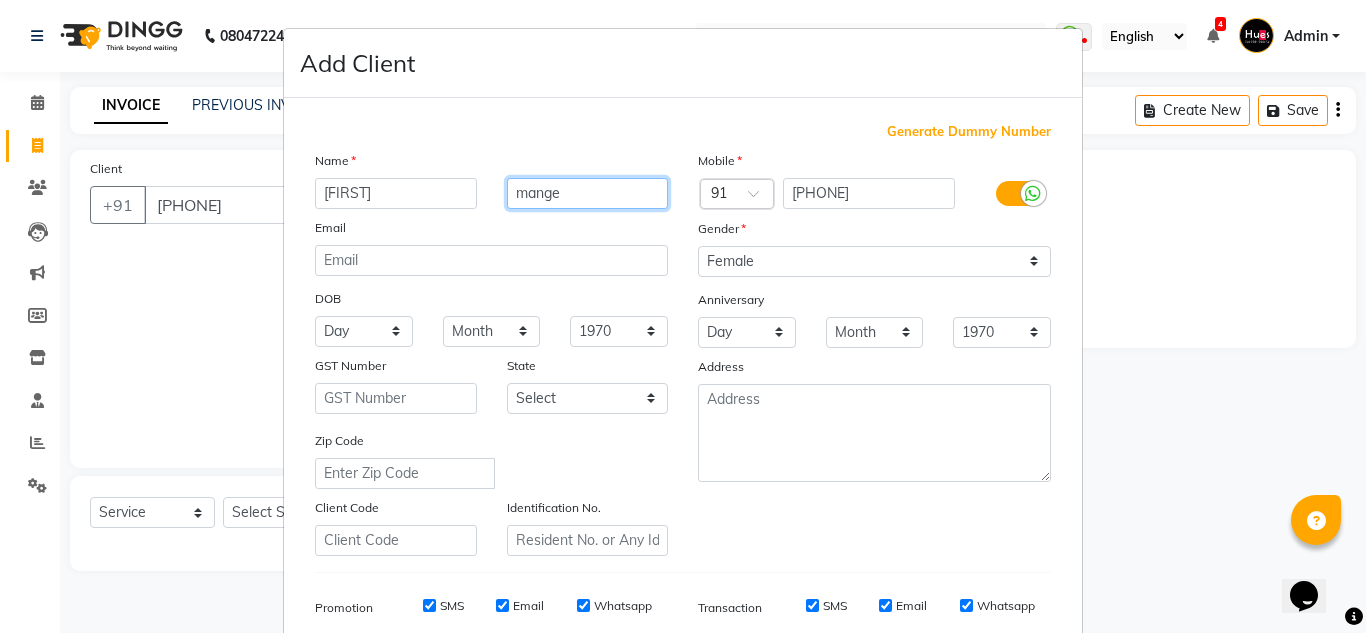click on "mange" at bounding box center [588, 193] 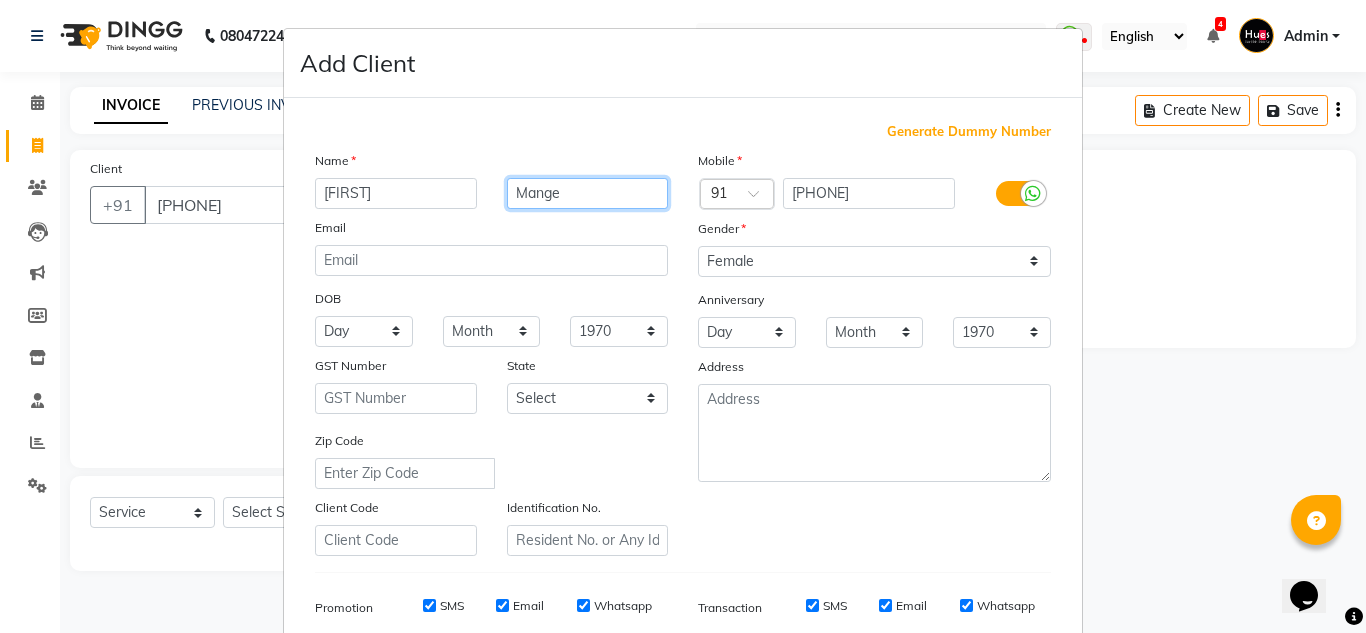 type on "Mange" 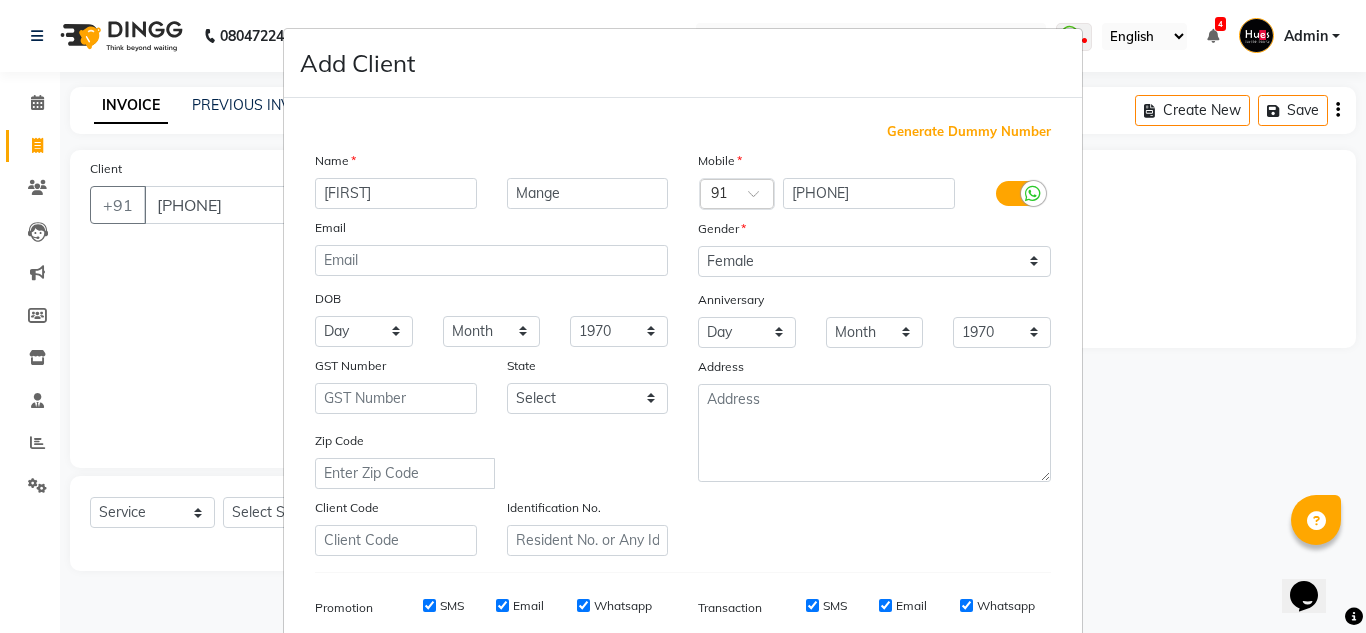 scroll, scrollTop: 290, scrollLeft: 0, axis: vertical 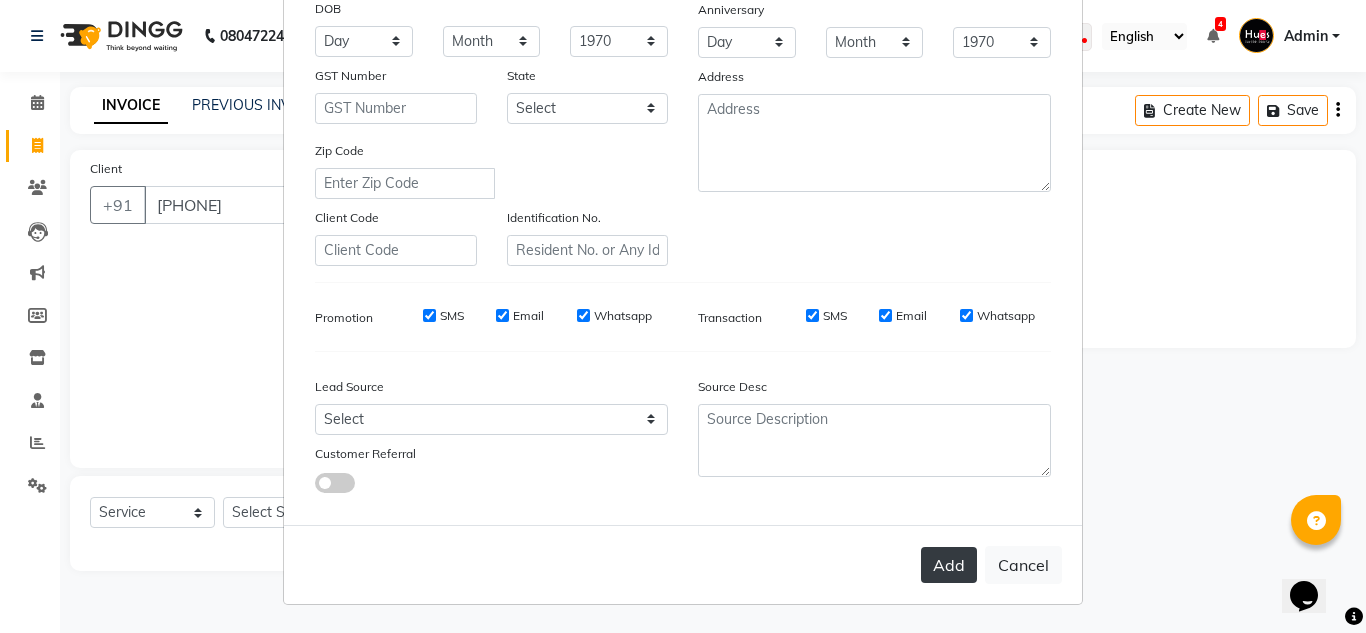 click on "Add" at bounding box center [949, 565] 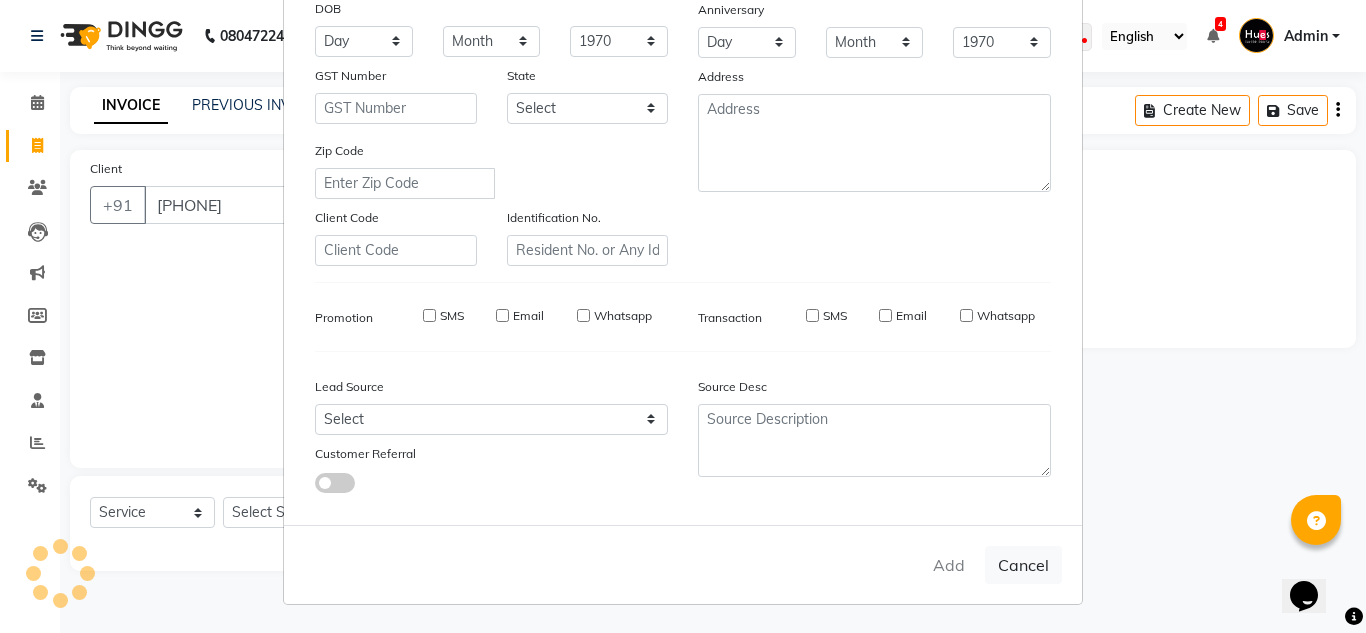 type 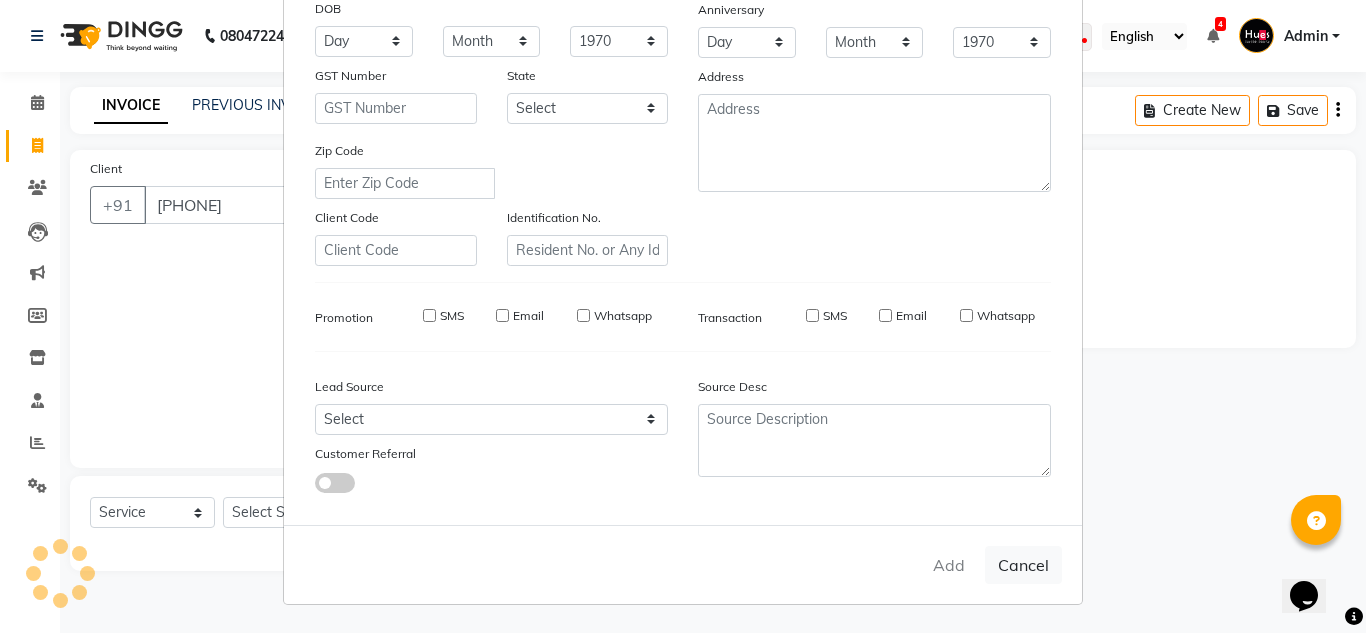 type 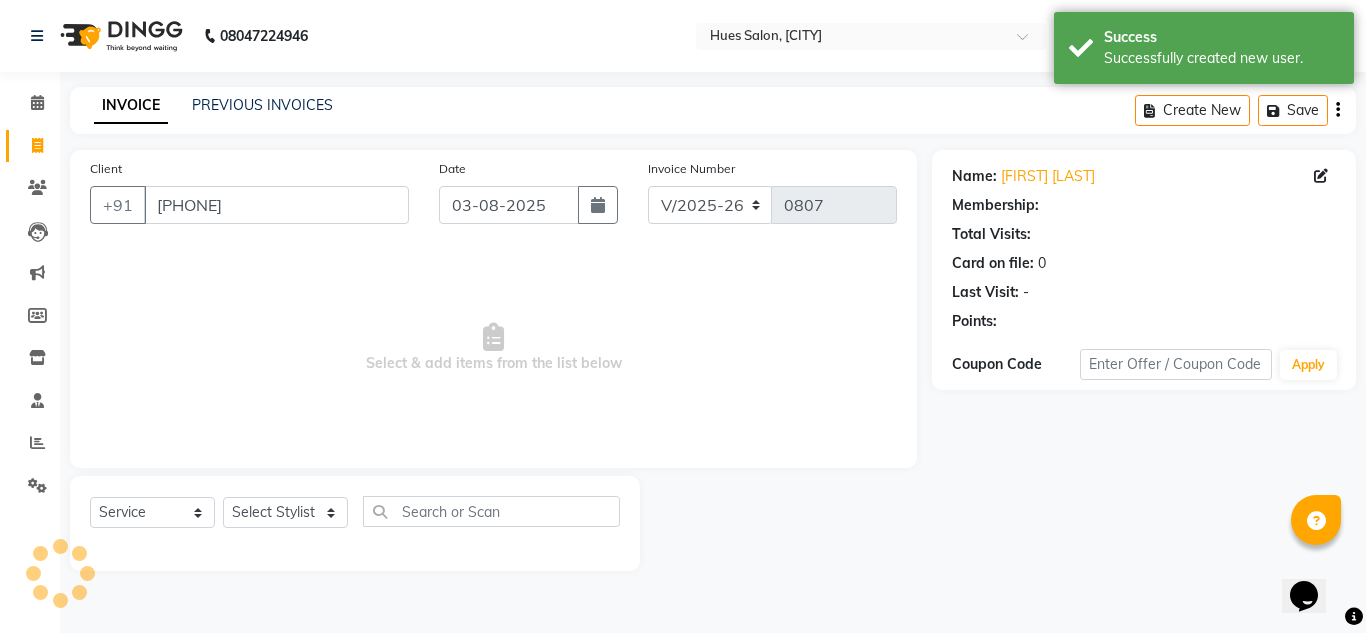 select on "1: Object" 